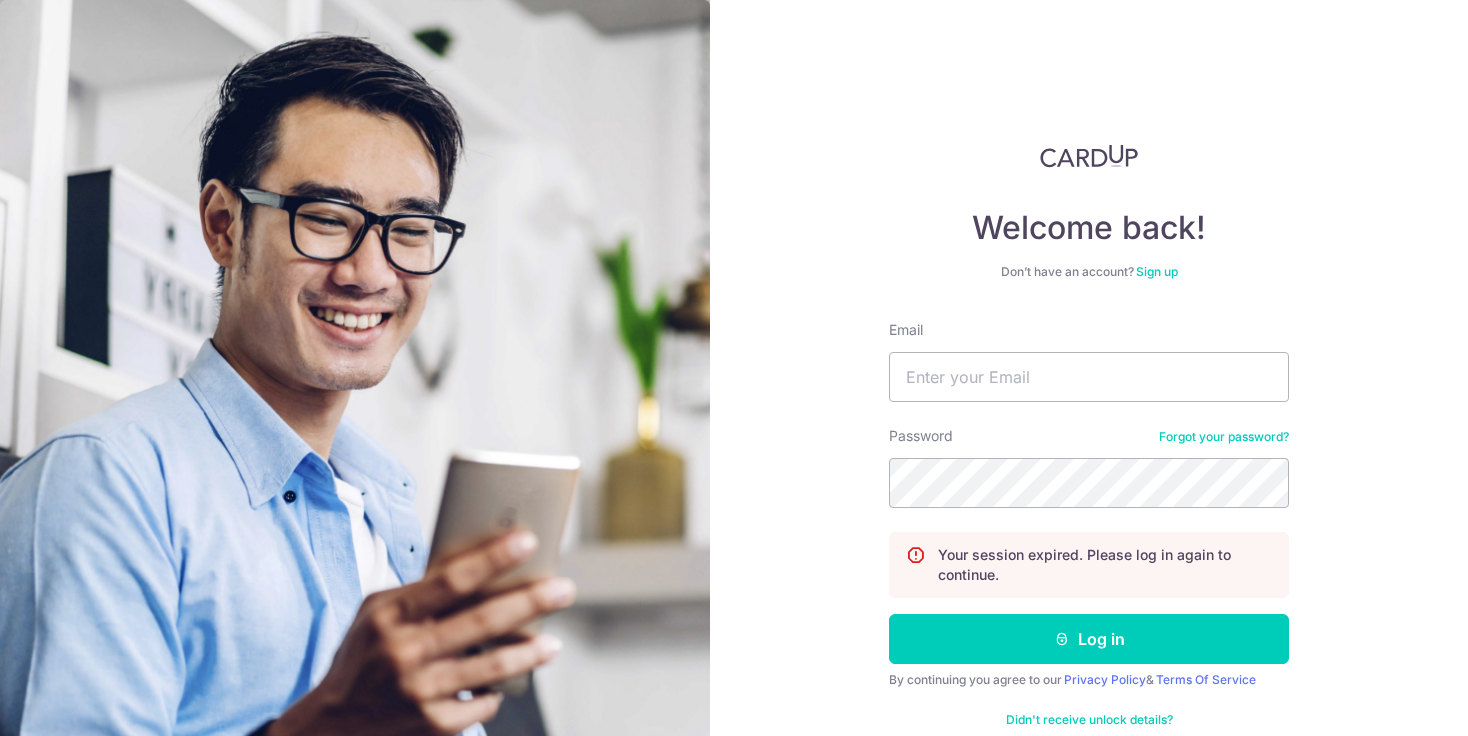 scroll, scrollTop: 0, scrollLeft: 0, axis: both 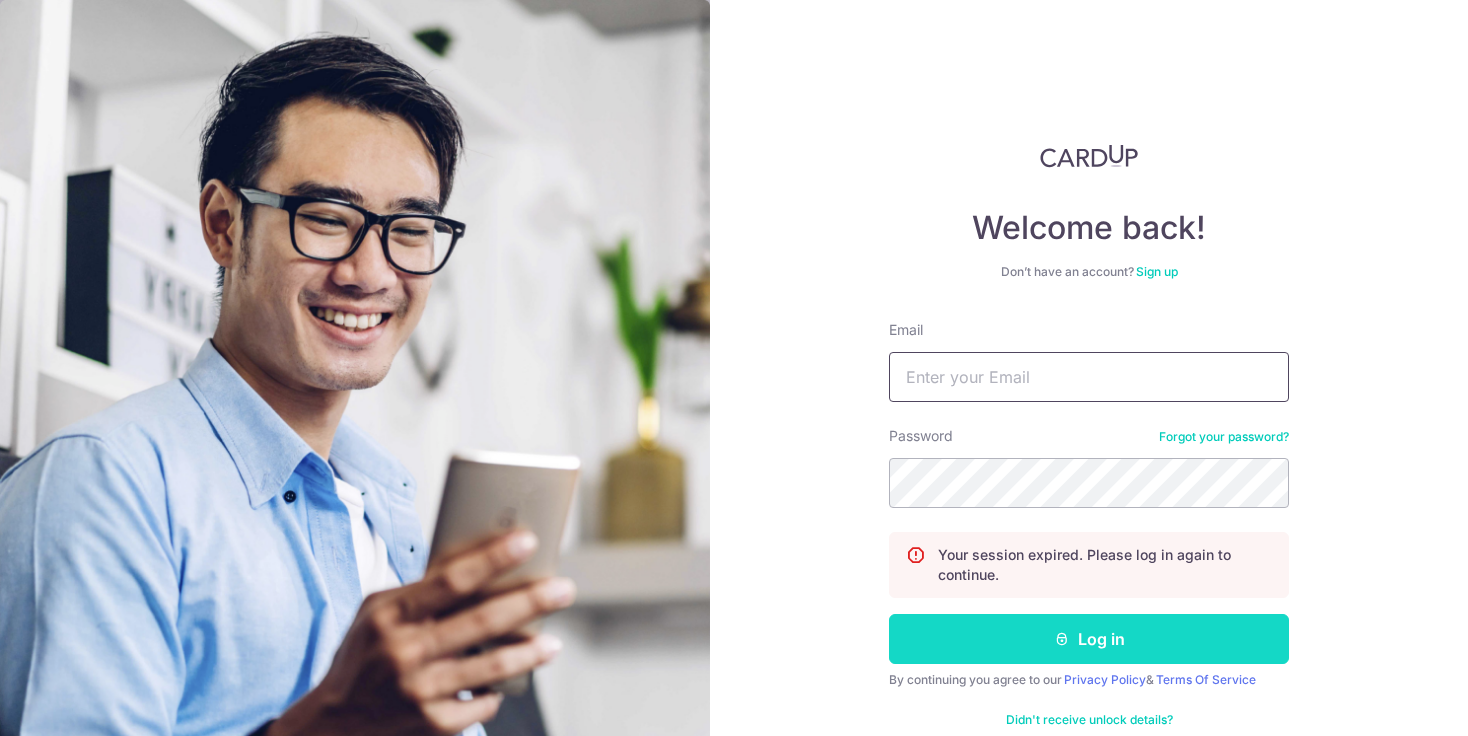 type on "[USERNAME]@example.com" 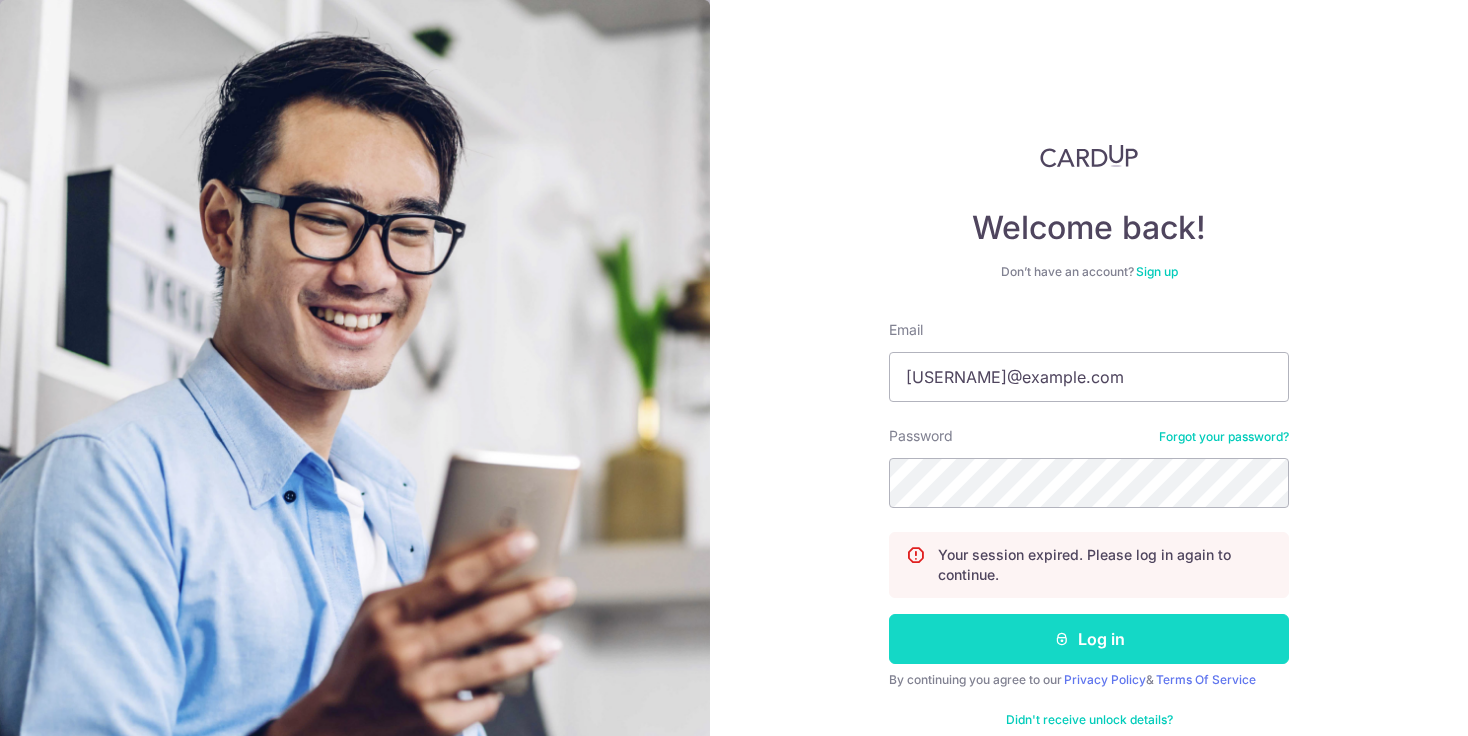 click on "Log in" at bounding box center [1089, 639] 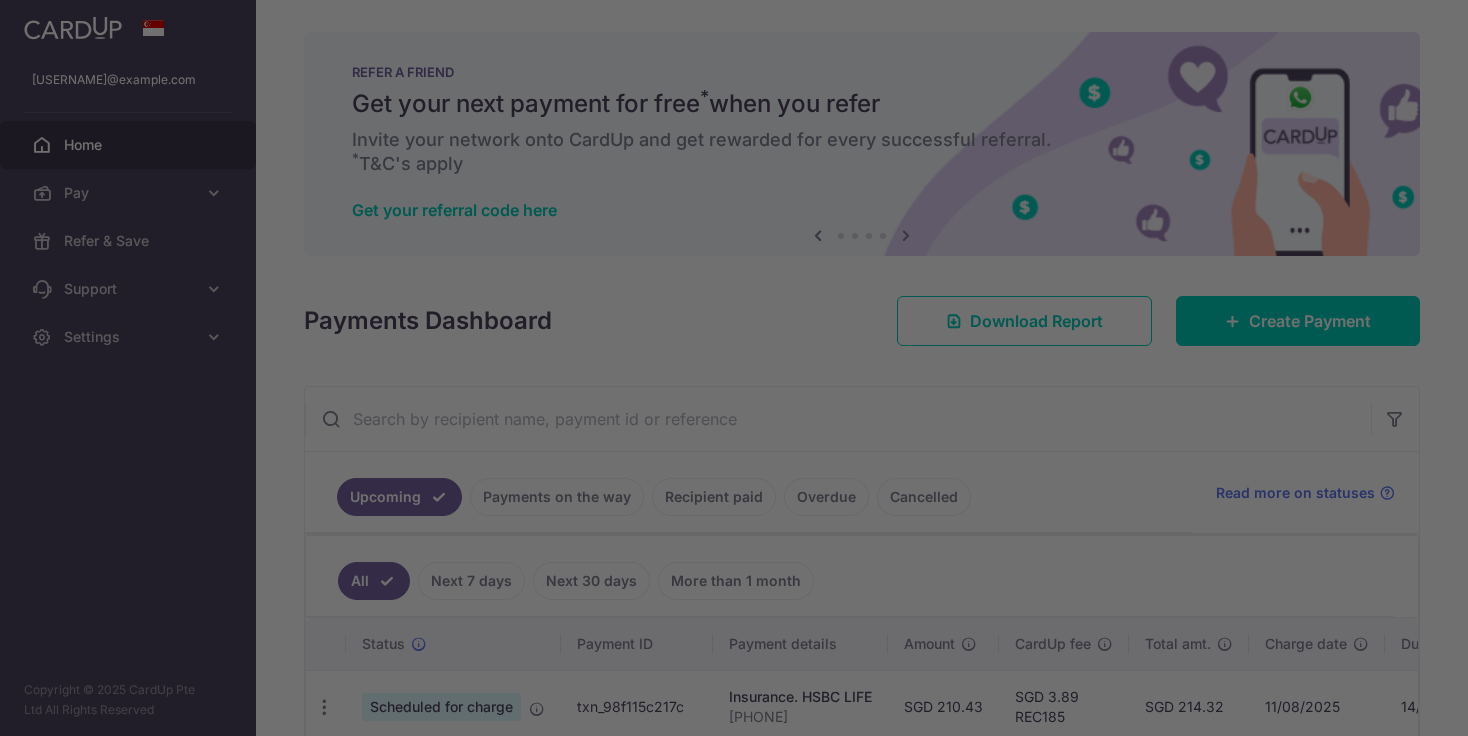 scroll, scrollTop: 0, scrollLeft: 0, axis: both 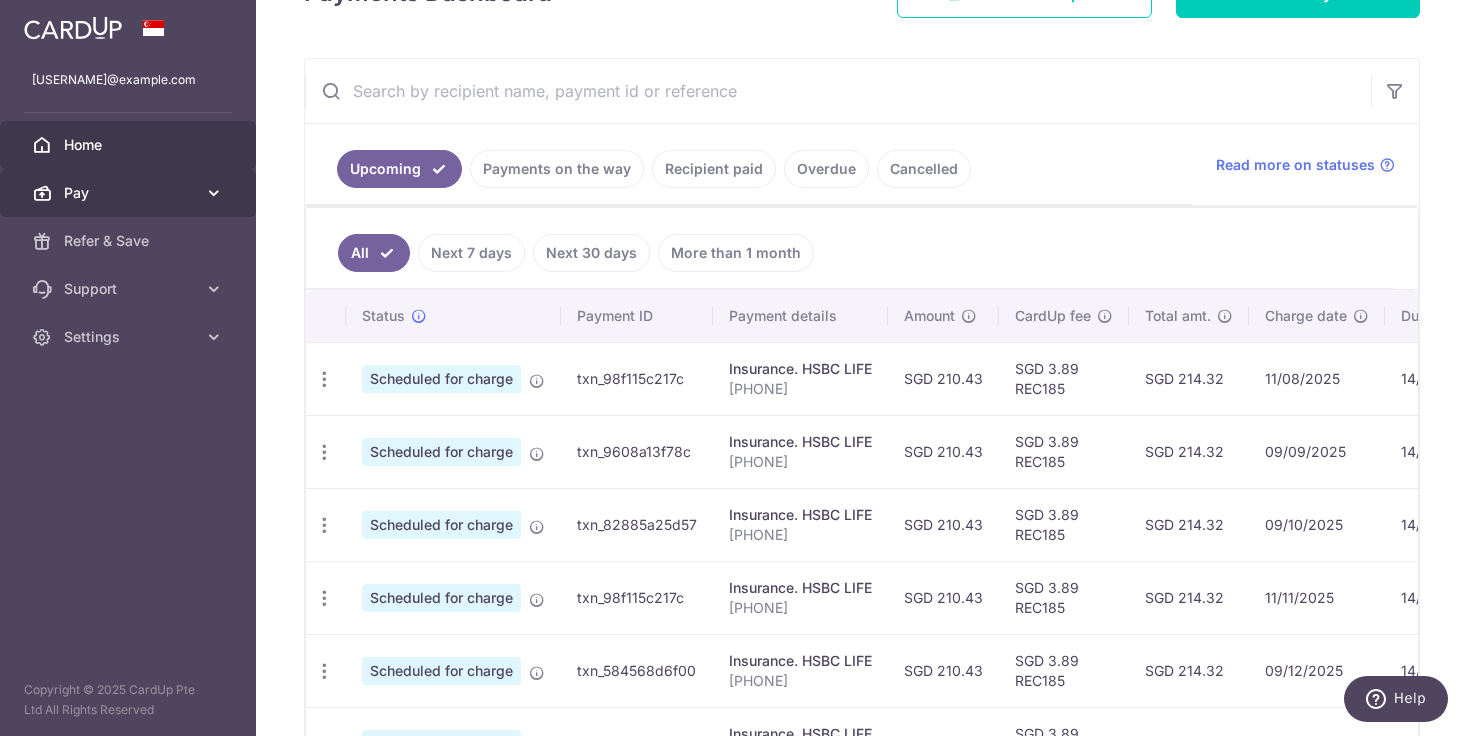 click at bounding box center [214, 193] 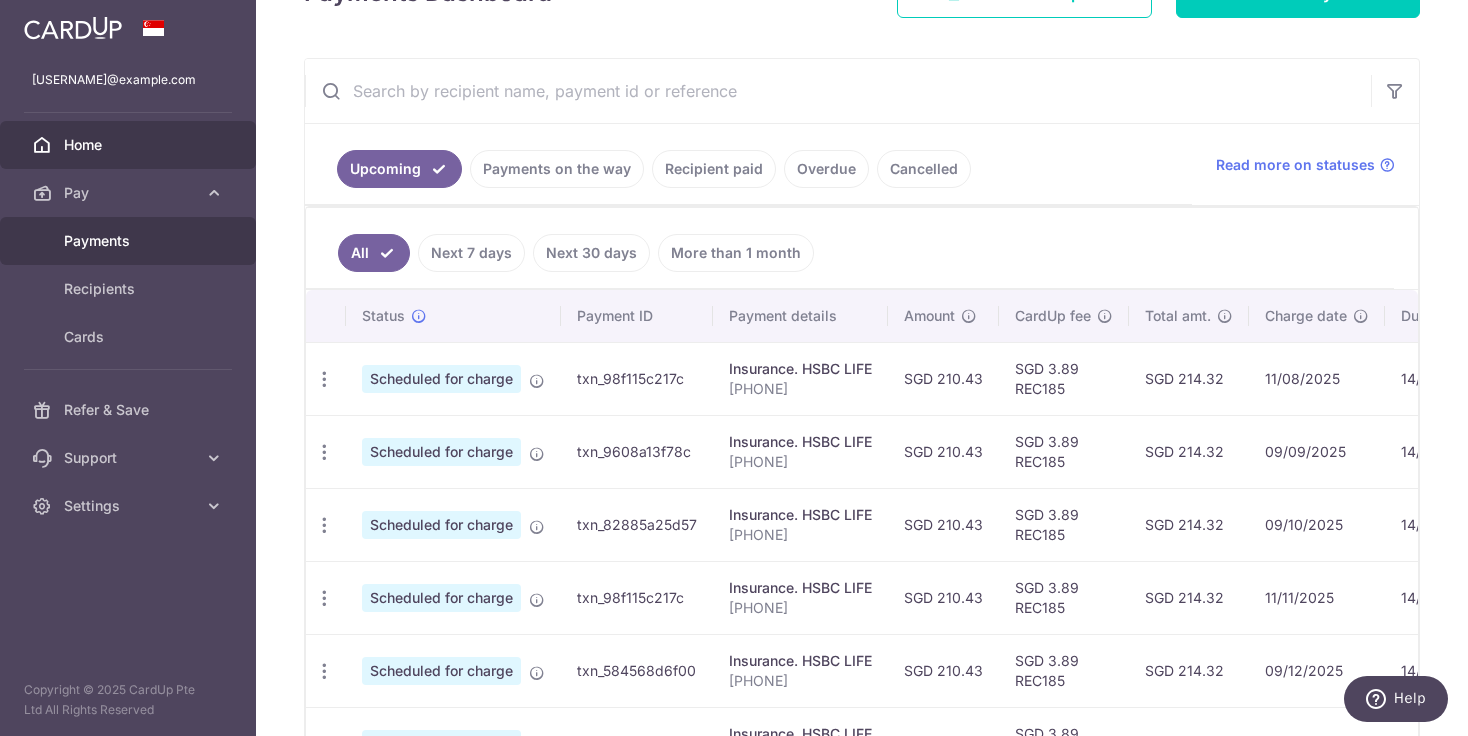 click on "Payments" at bounding box center (130, 241) 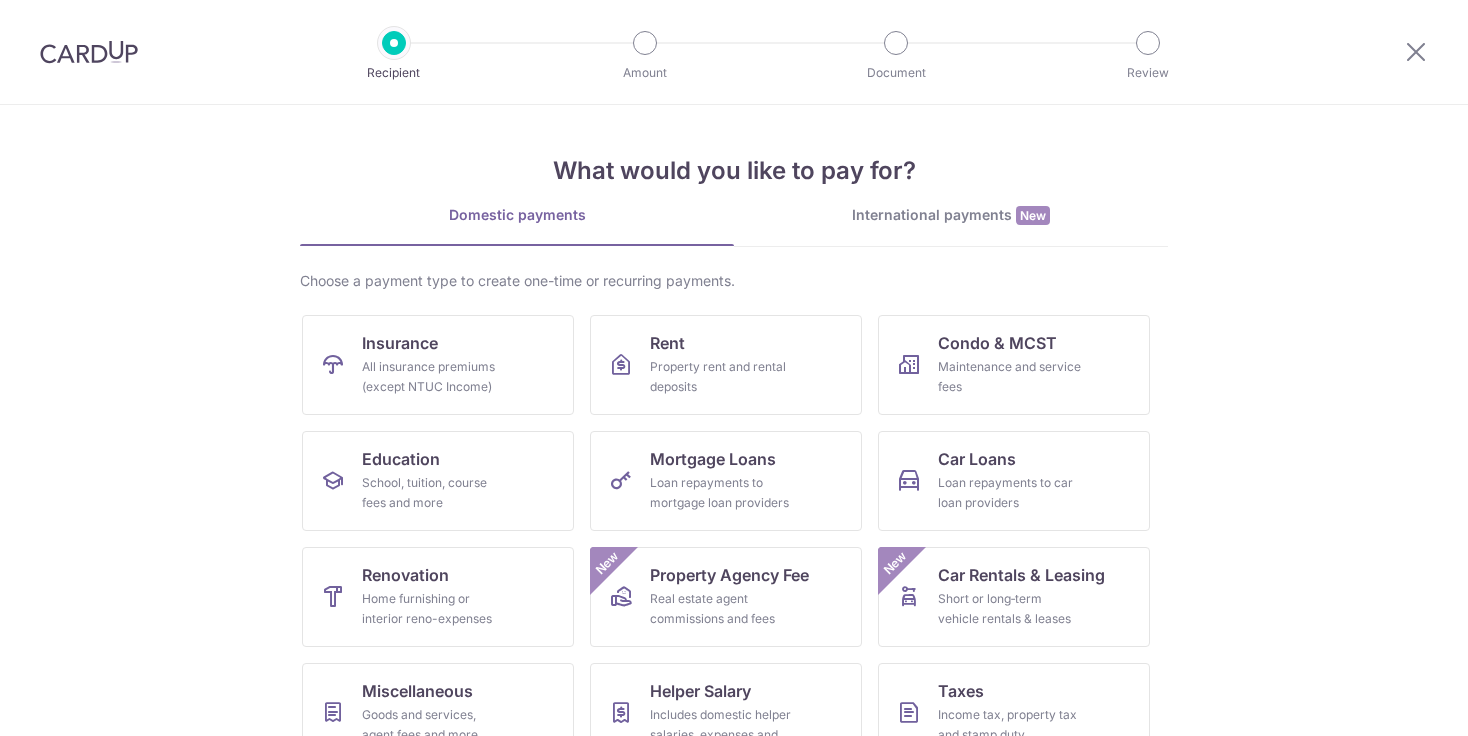scroll, scrollTop: 0, scrollLeft: 0, axis: both 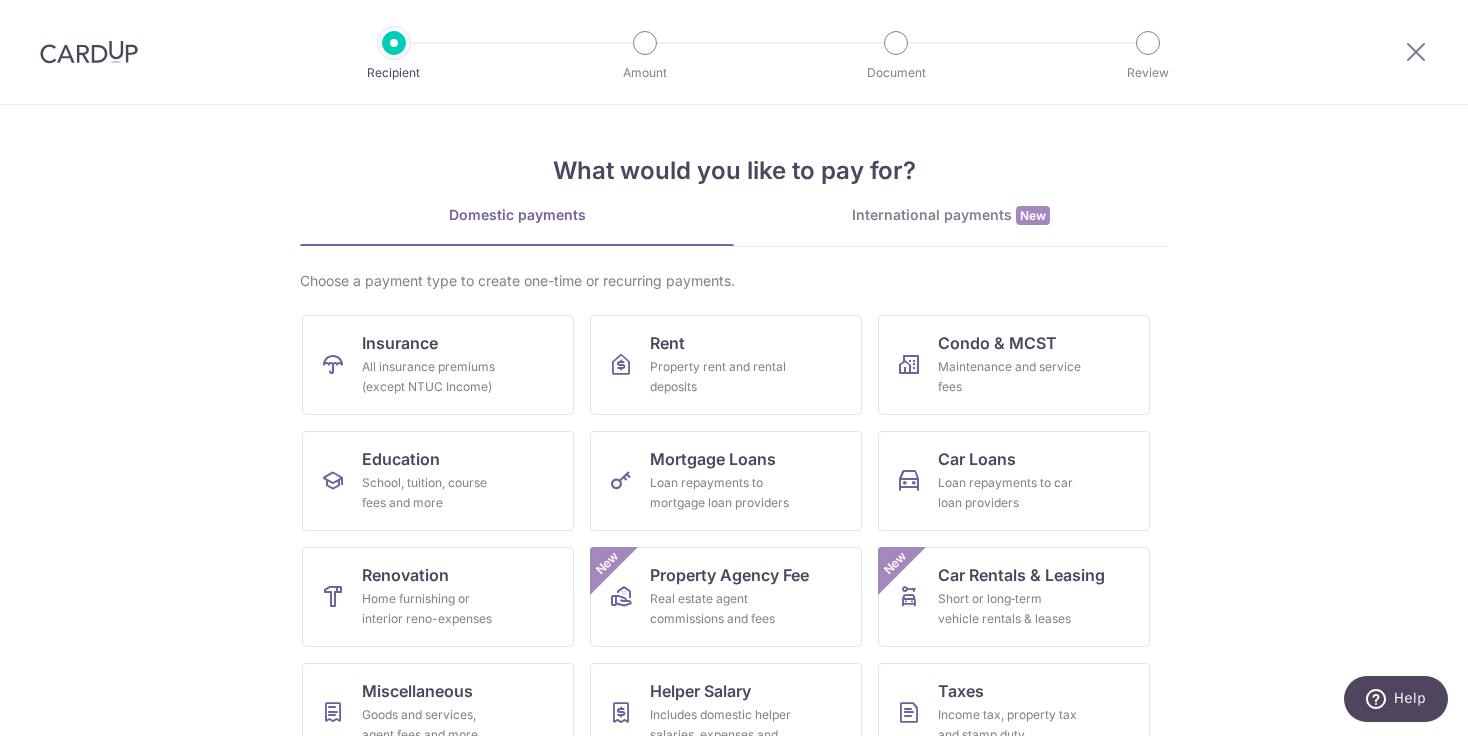 click at bounding box center [89, 52] 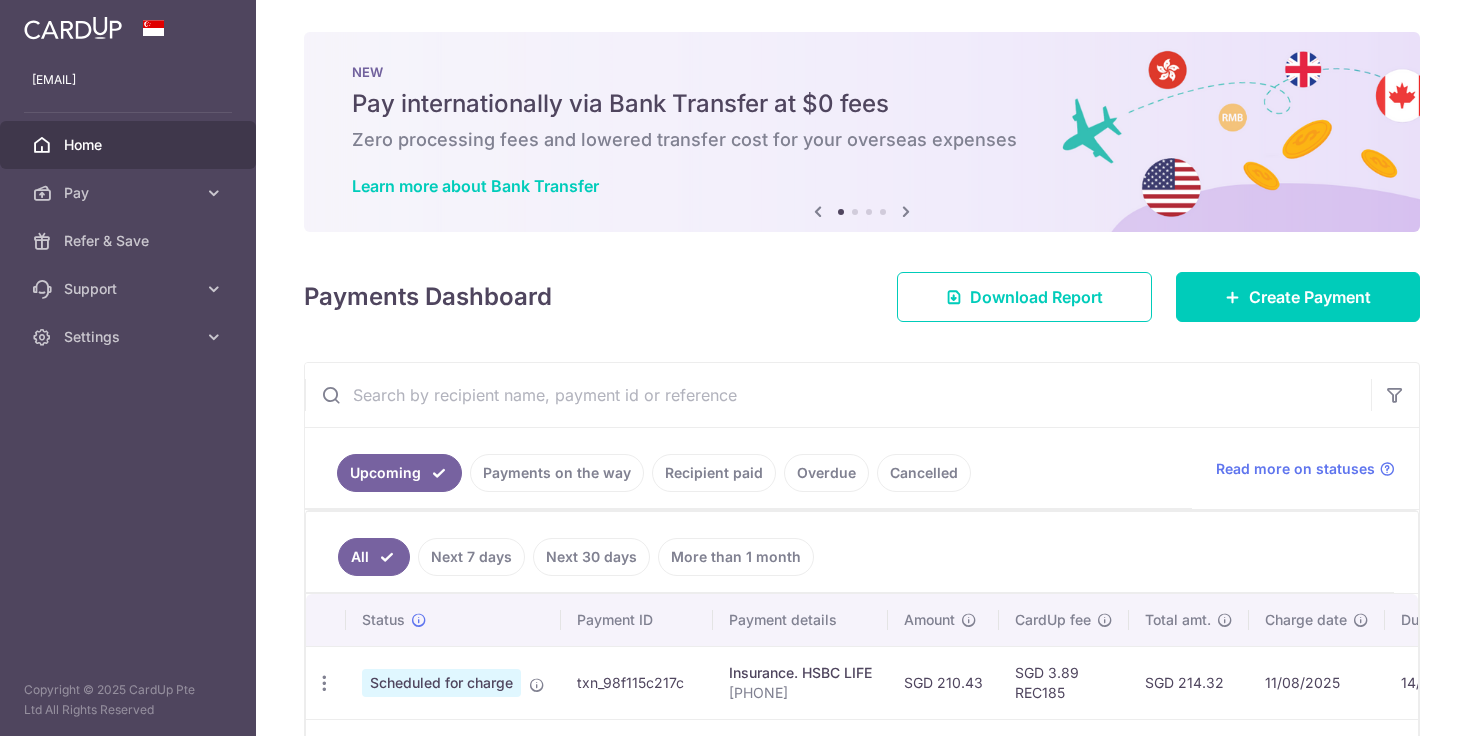 scroll, scrollTop: 0, scrollLeft: 0, axis: both 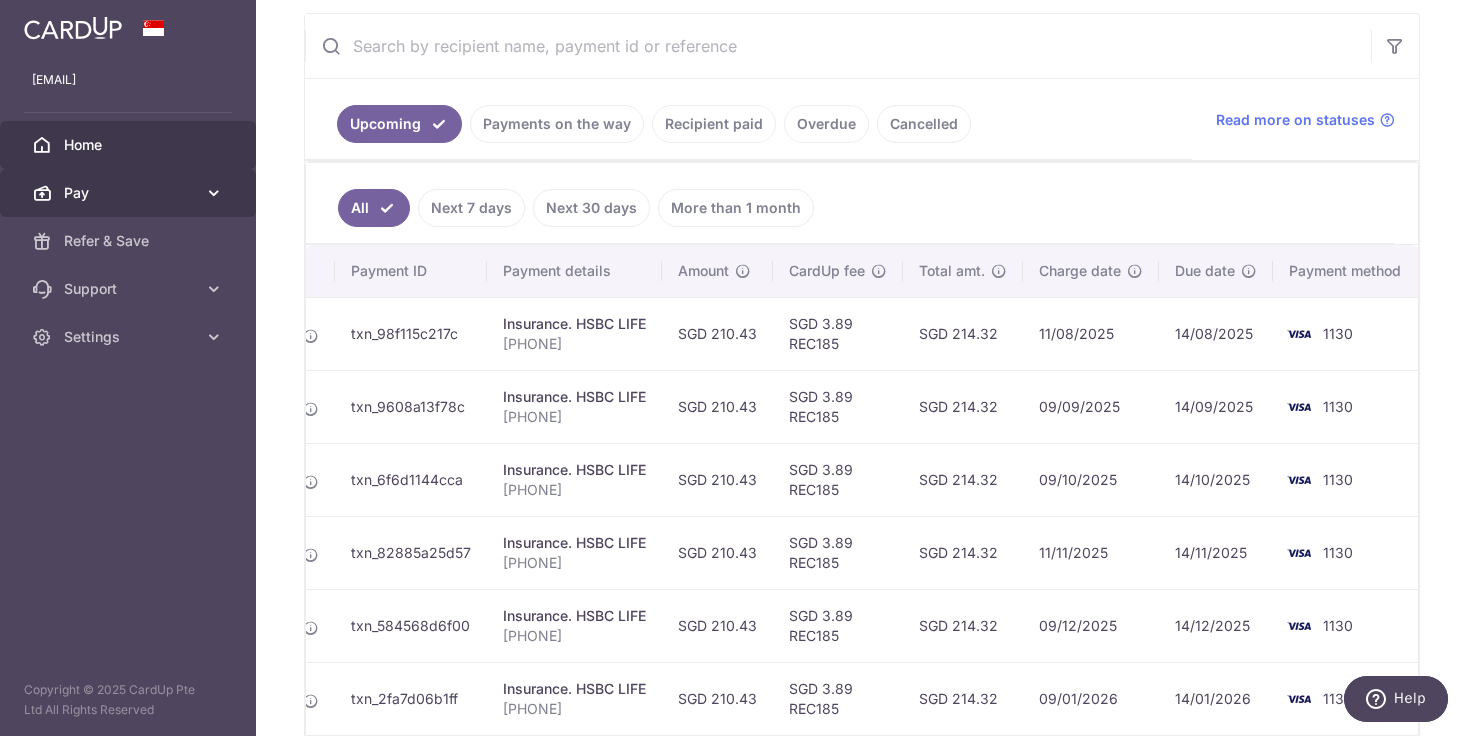click on "Pay" at bounding box center [128, 193] 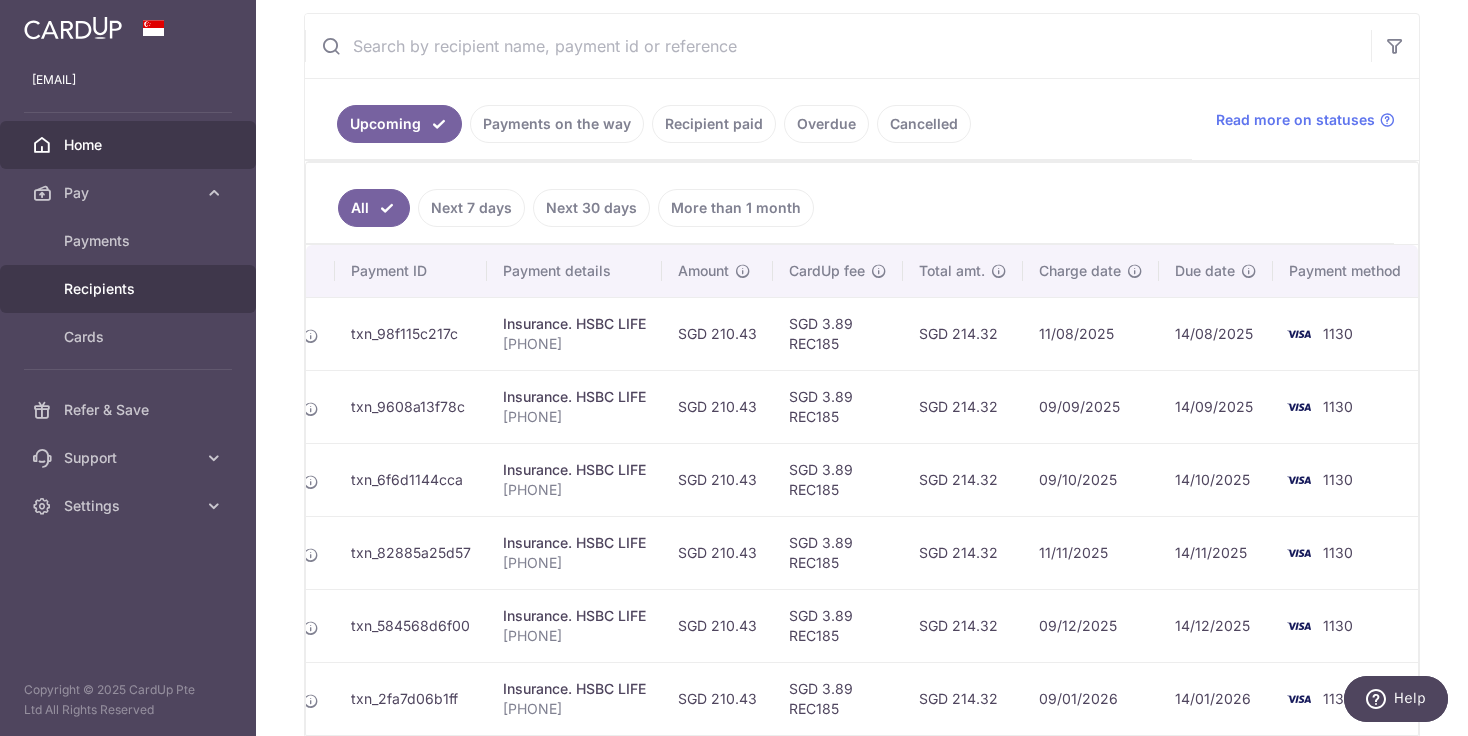 click on "Recipients" at bounding box center (130, 289) 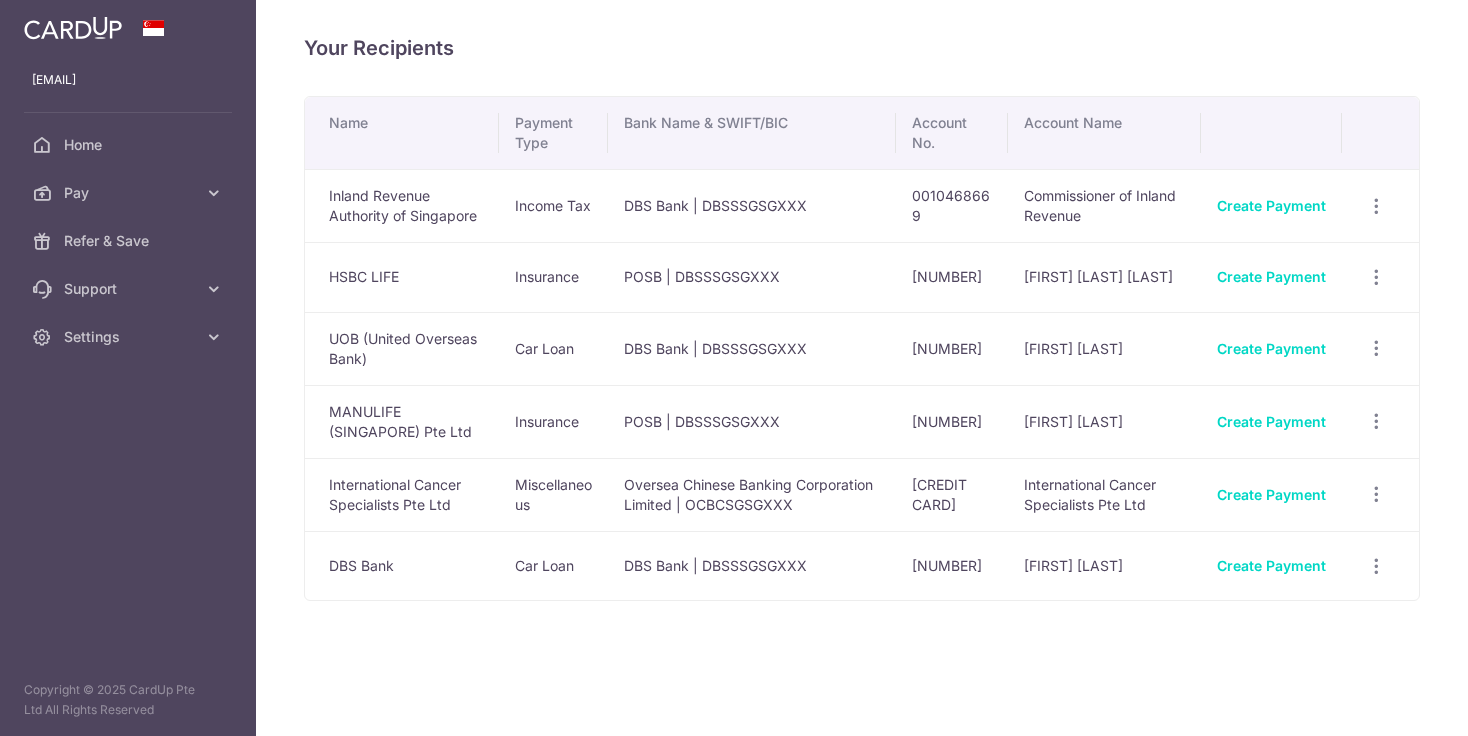 scroll, scrollTop: 0, scrollLeft: 0, axis: both 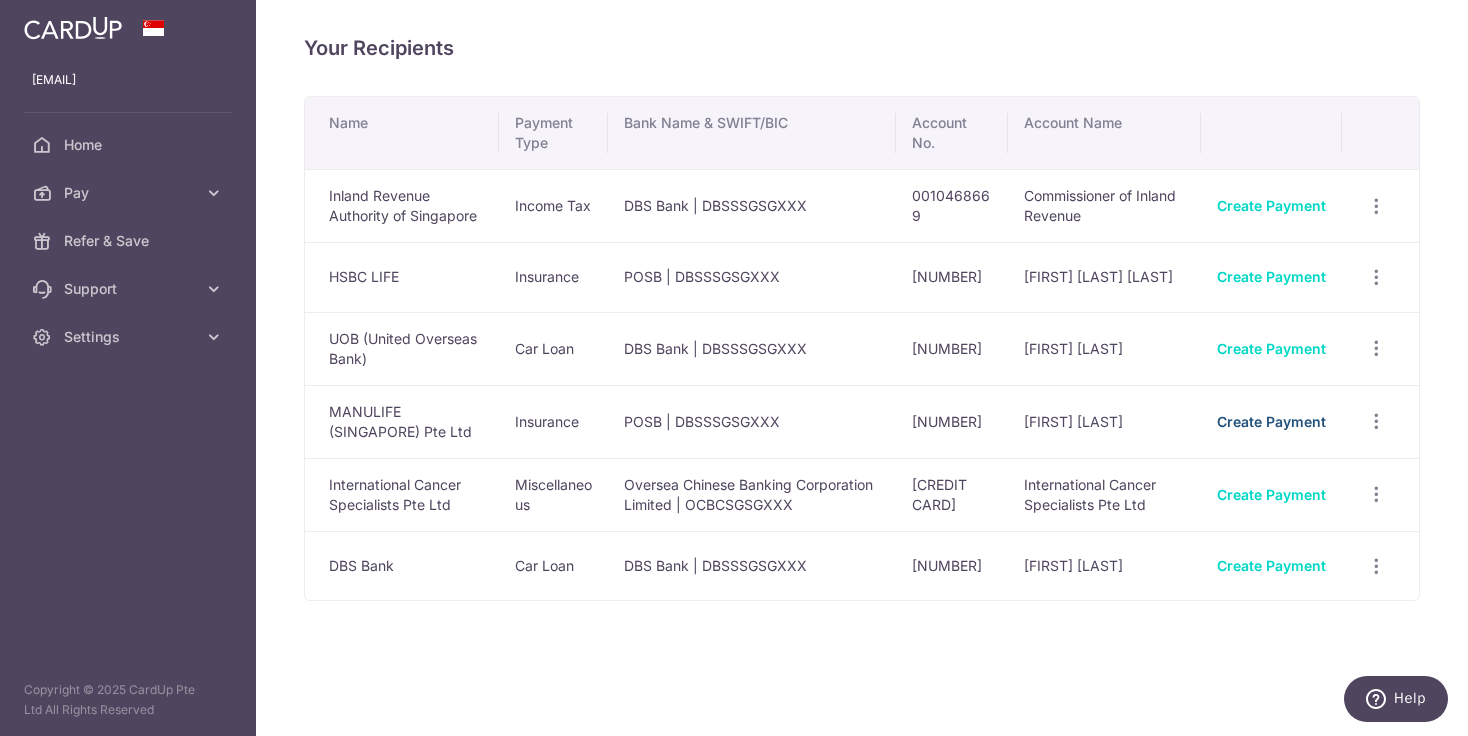 click on "Create Payment" at bounding box center [1271, 421] 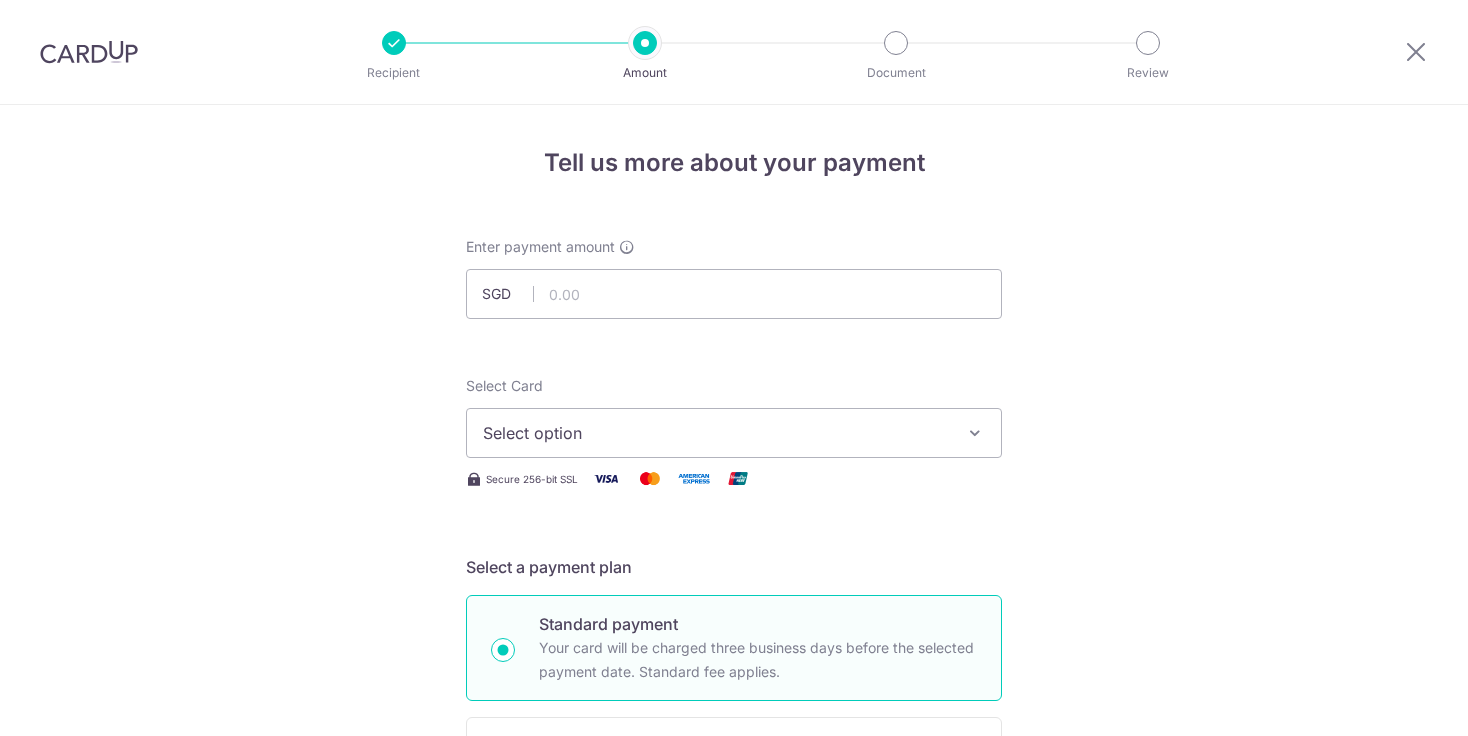 scroll, scrollTop: 0, scrollLeft: 0, axis: both 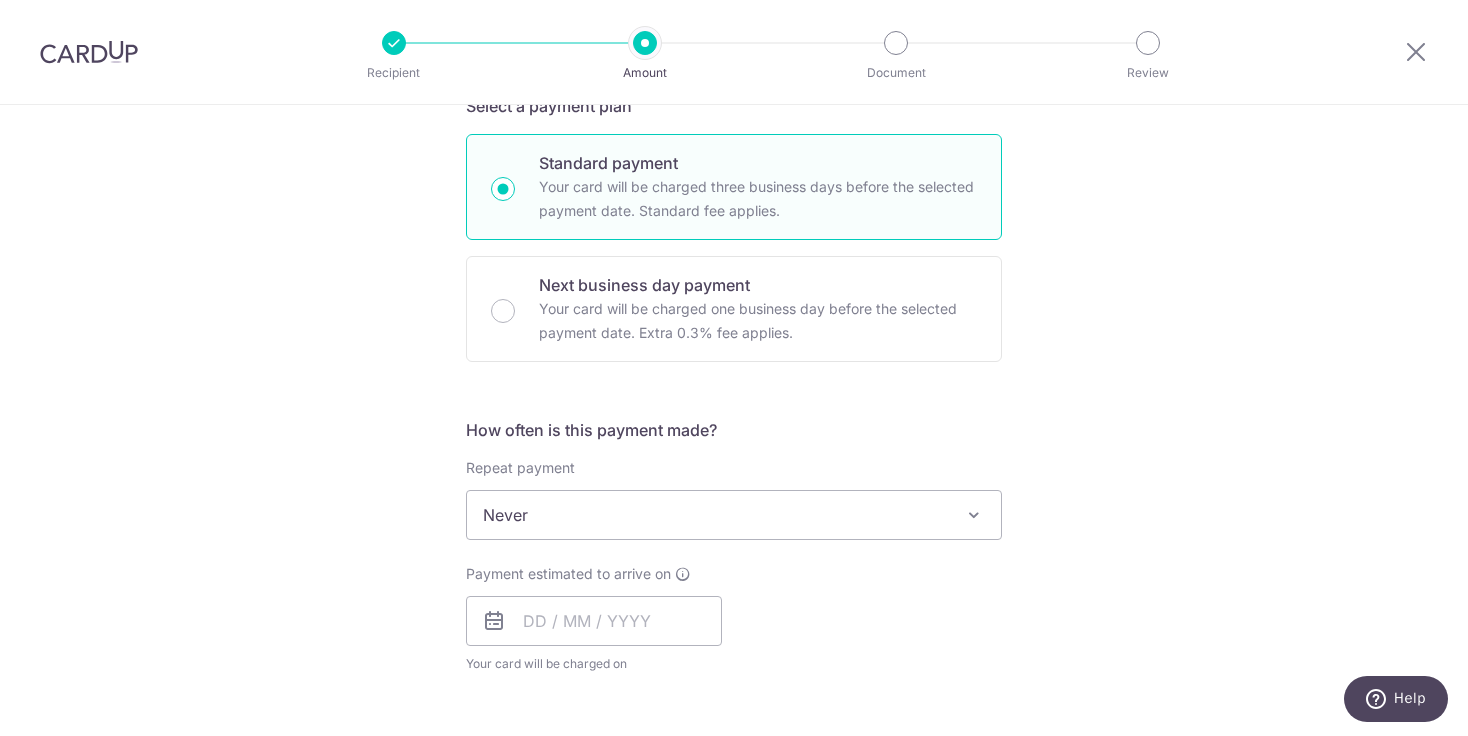 click at bounding box center [974, 515] 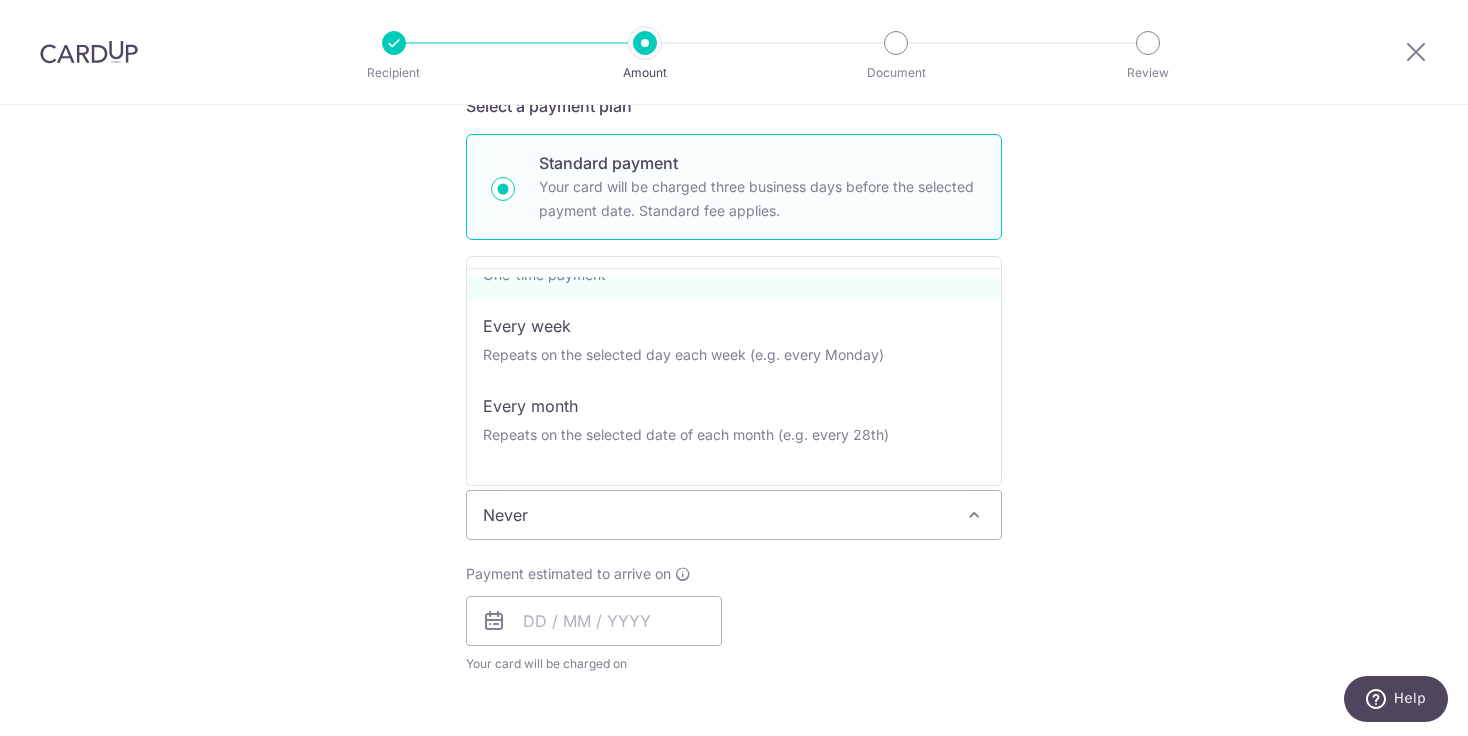 scroll, scrollTop: 0, scrollLeft: 0, axis: both 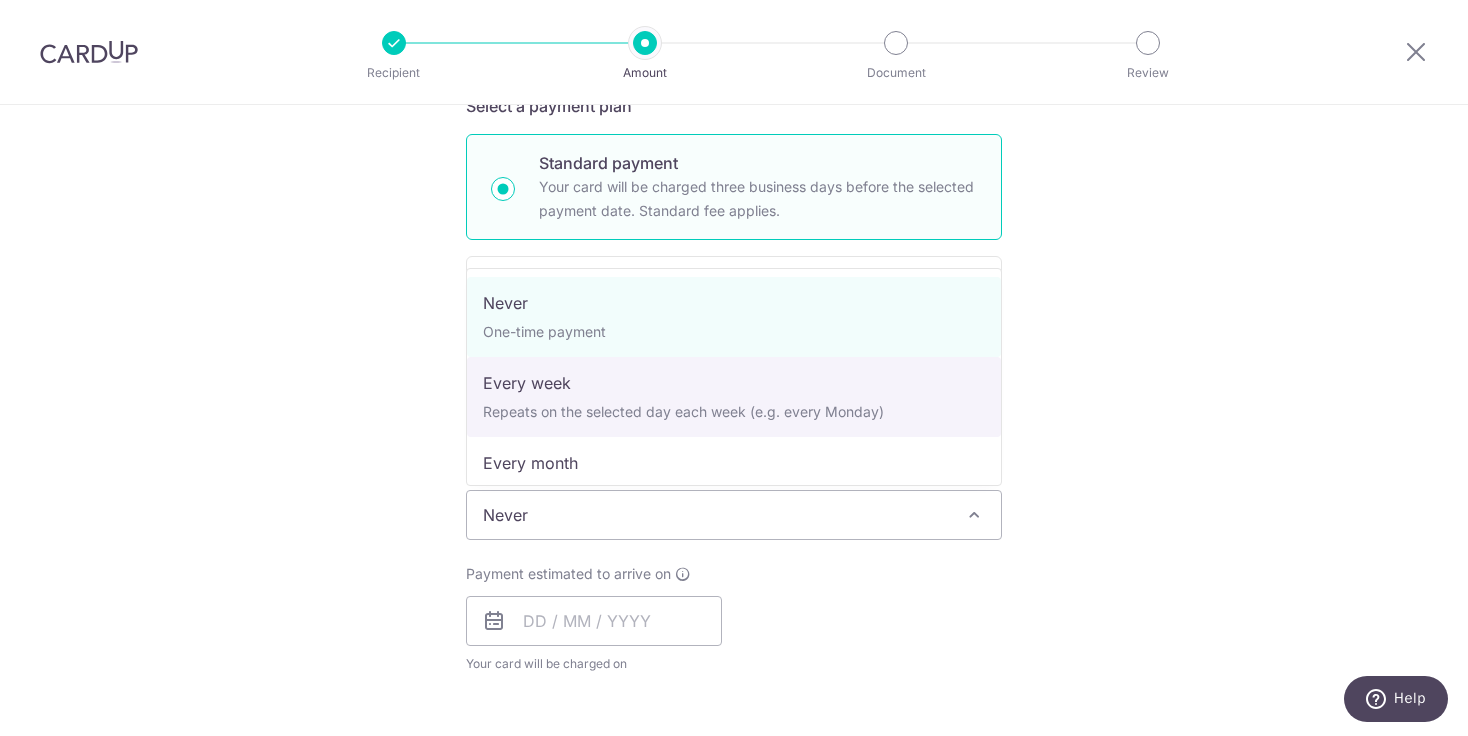 select on "2" 